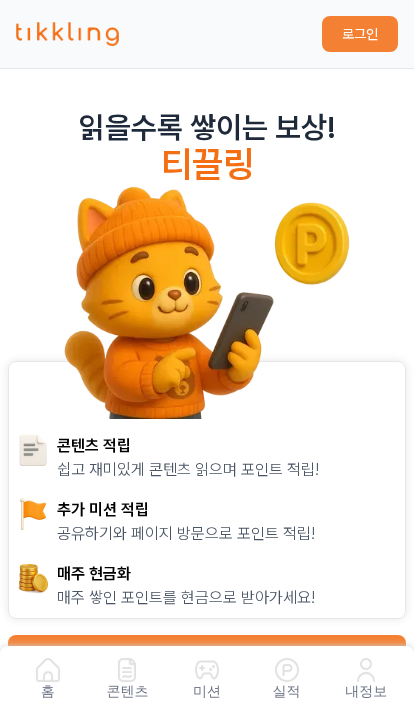 scroll, scrollTop: 0, scrollLeft: 0, axis: both 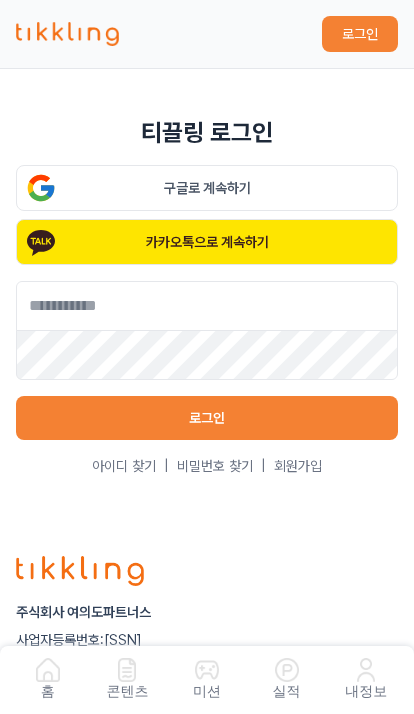 click 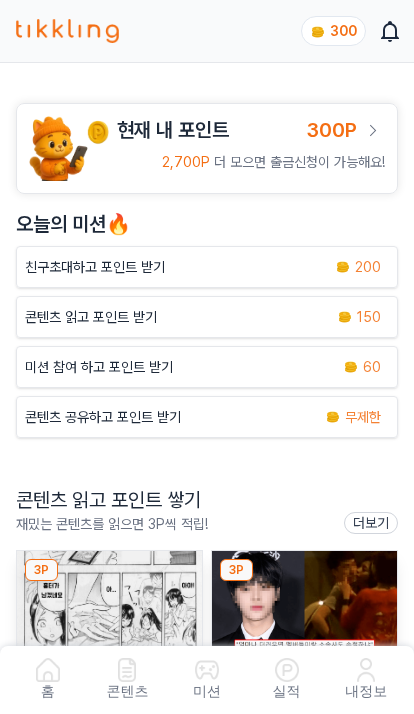 scroll, scrollTop: 1, scrollLeft: 0, axis: vertical 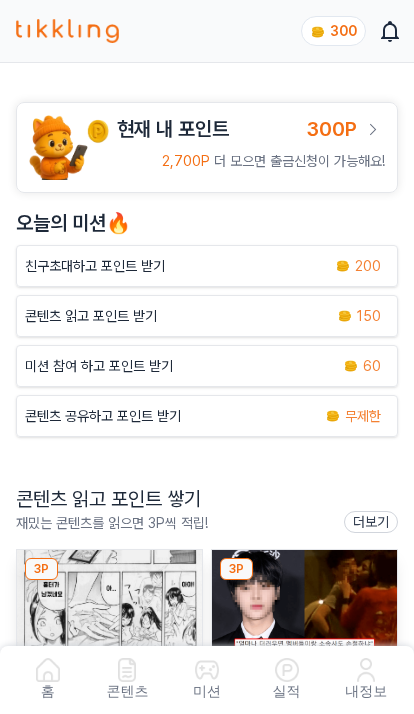 click at bounding box center (366, 670) 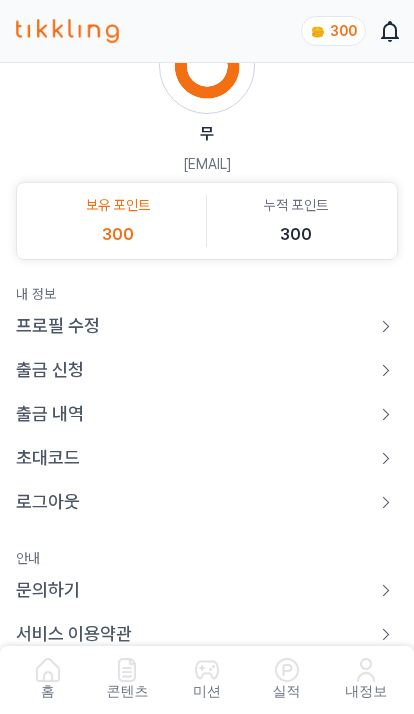 scroll, scrollTop: 90, scrollLeft: 0, axis: vertical 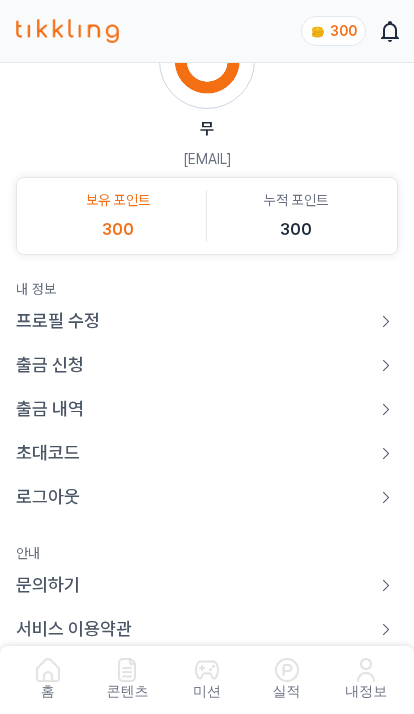 click on "초대코드" at bounding box center [207, 453] 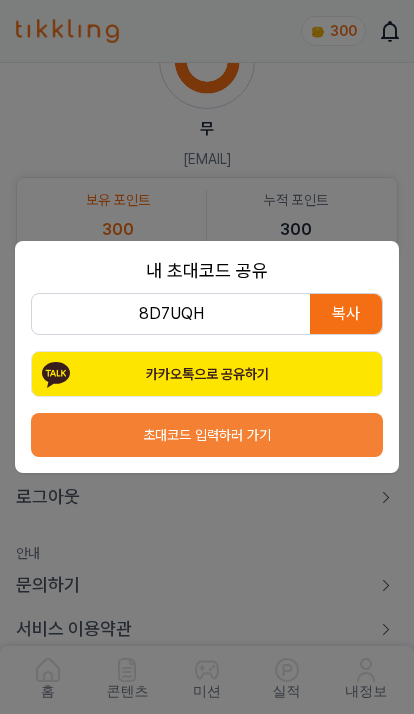 scroll, scrollTop: 0, scrollLeft: 0, axis: both 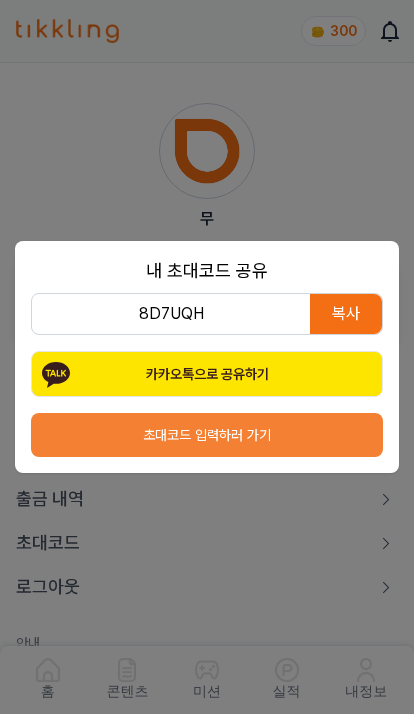 click on "초대코드 입력하러 가기" at bounding box center [207, 435] 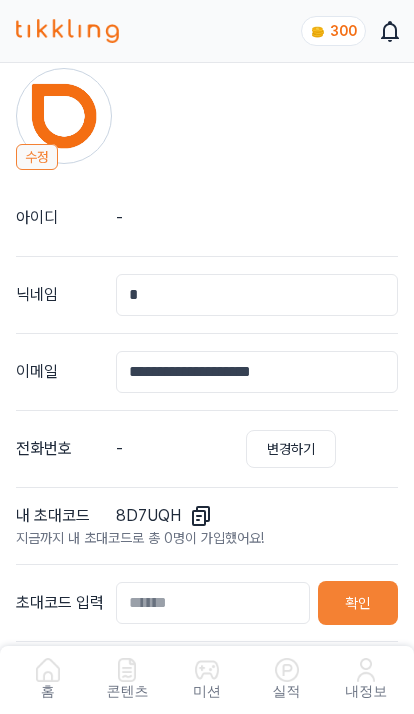 scroll, scrollTop: 81, scrollLeft: 0, axis: vertical 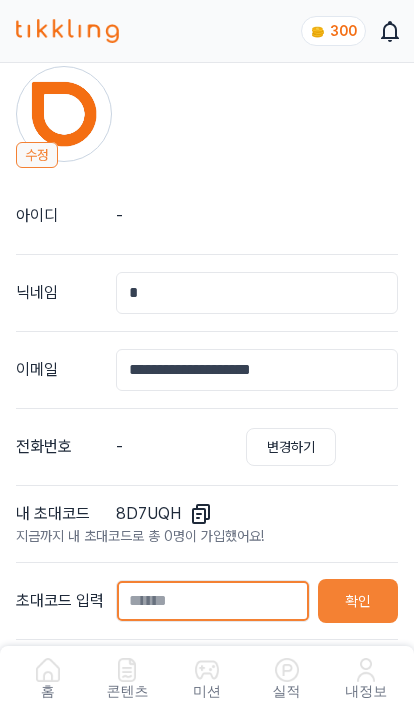 click at bounding box center [213, 601] 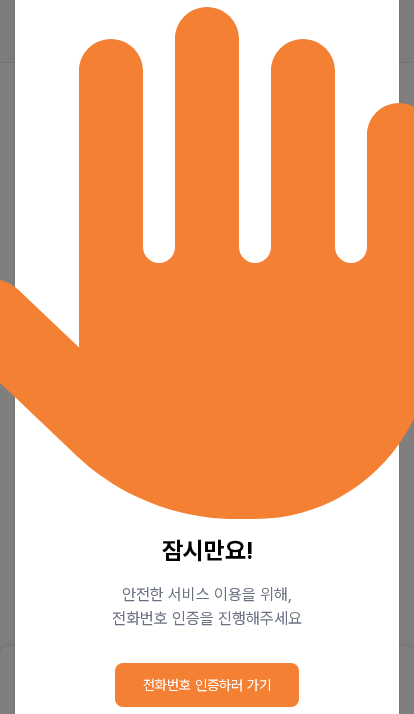 scroll, scrollTop: 149, scrollLeft: 0, axis: vertical 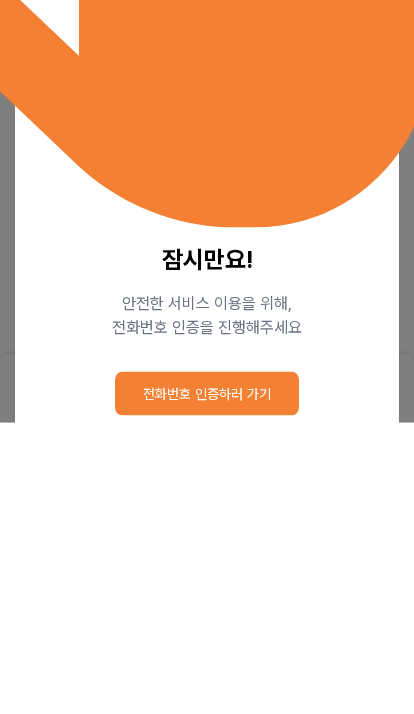 type on "*" 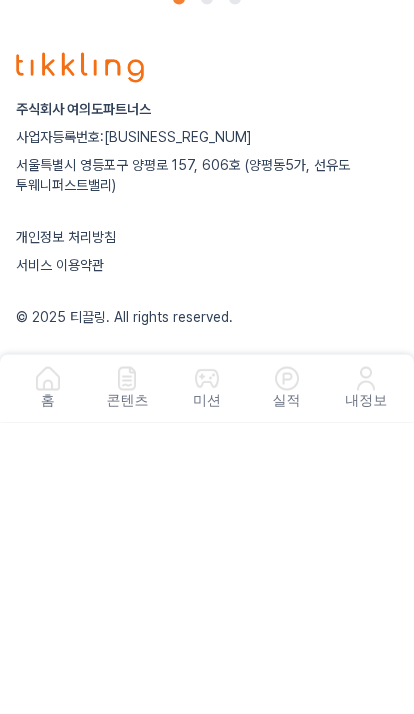 scroll, scrollTop: 0, scrollLeft: 0, axis: both 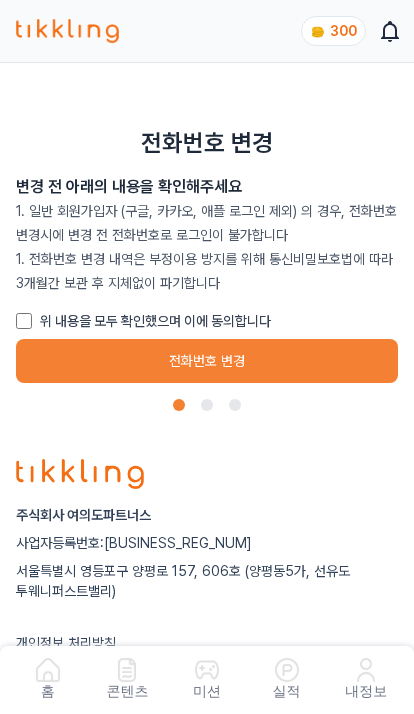 click on "위 내용을 모두 확인했으며 이에 동의합니다" at bounding box center [207, 321] 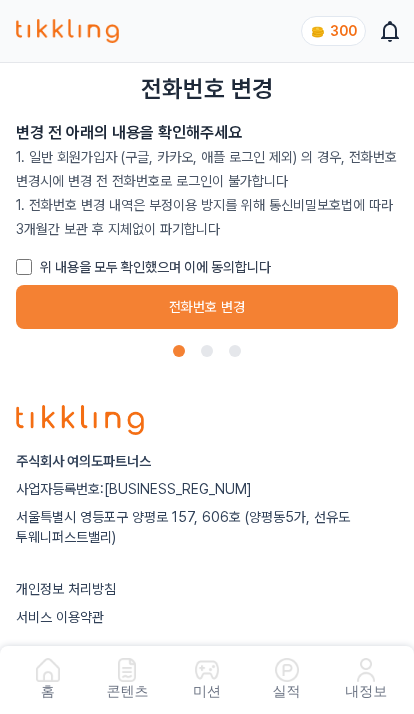 scroll, scrollTop: 52, scrollLeft: 0, axis: vertical 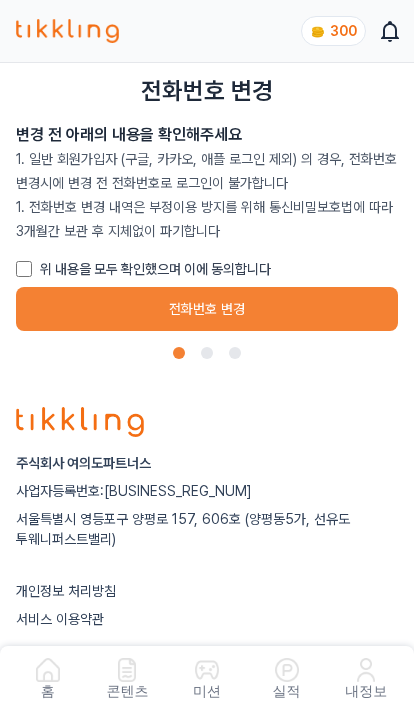 click on "전화번호 변경" at bounding box center [207, 309] 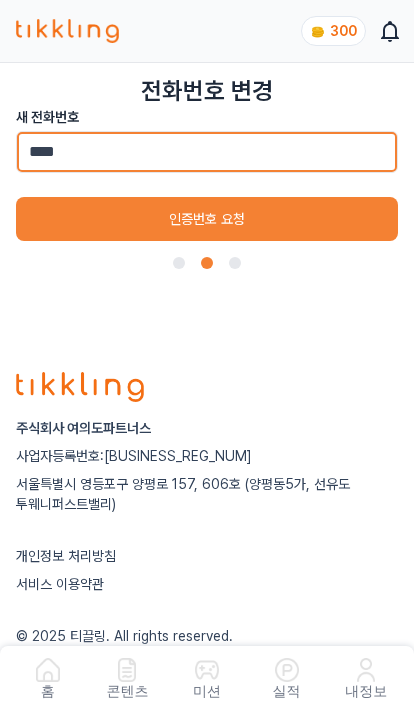 click on "****" at bounding box center [207, 152] 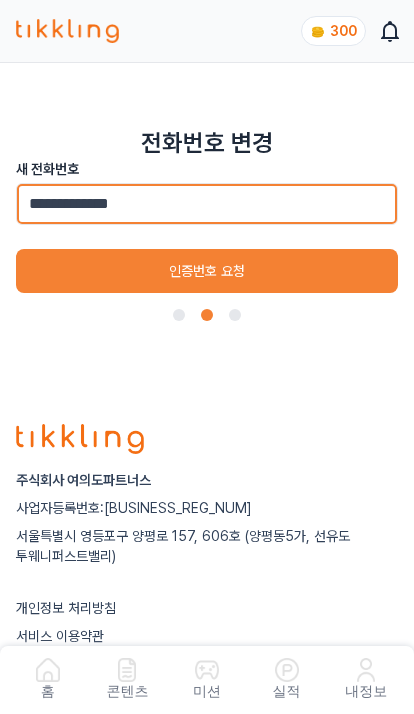 type on "**********" 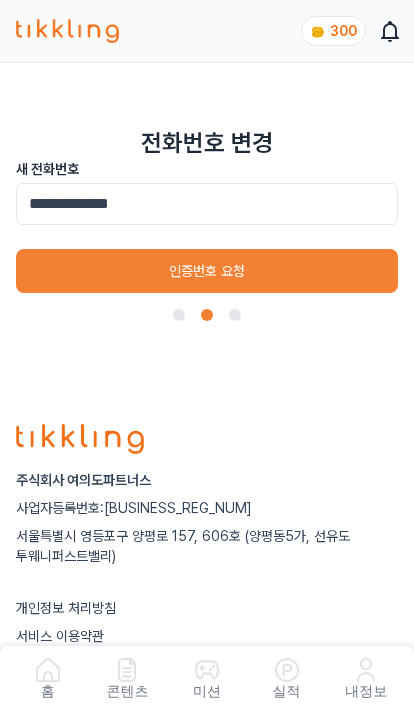 click on "인증번호 요청" at bounding box center (207, 271) 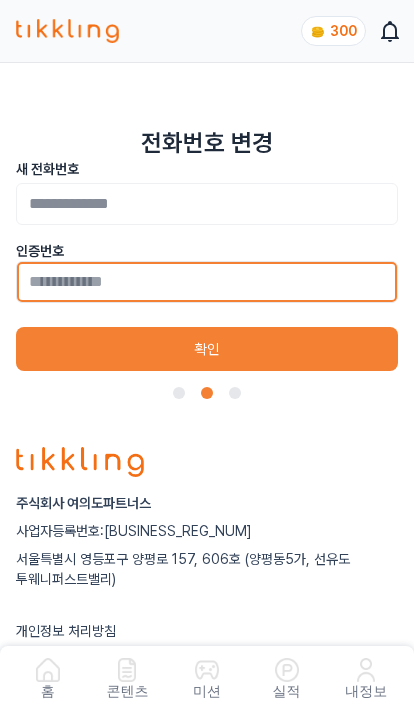 click at bounding box center [207, 282] 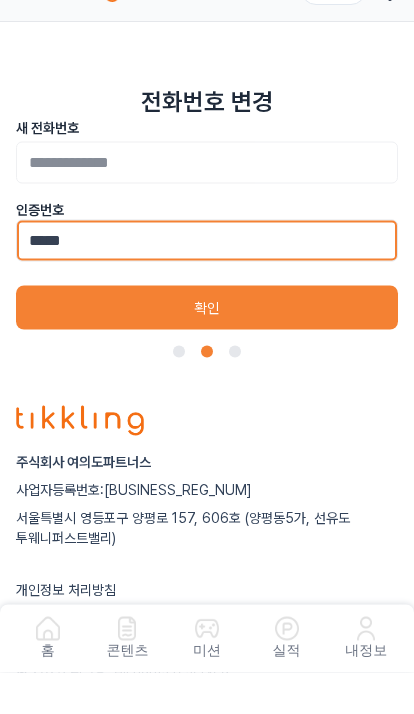 type on "******" 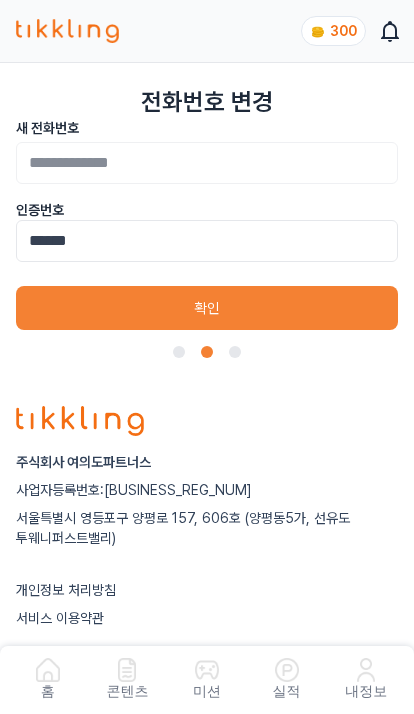 click on "확인" at bounding box center [207, 308] 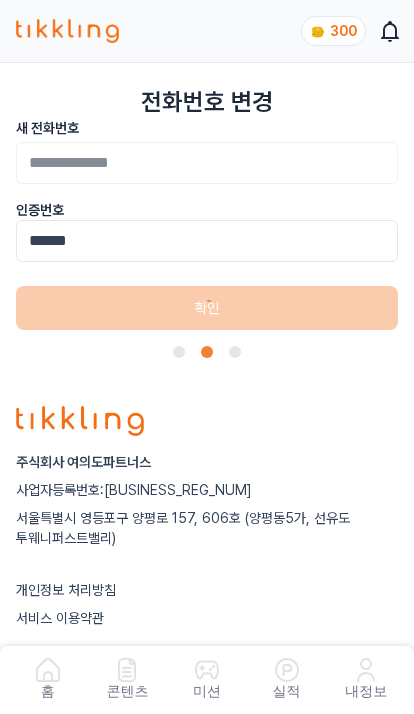 scroll, scrollTop: 42, scrollLeft: 0, axis: vertical 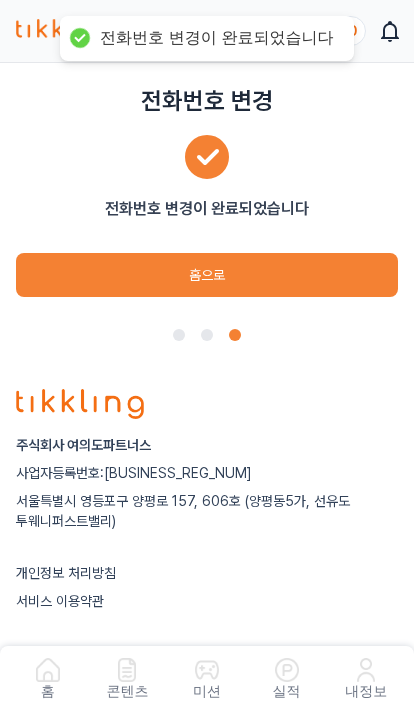 click on "홈으로" at bounding box center (207, 275) 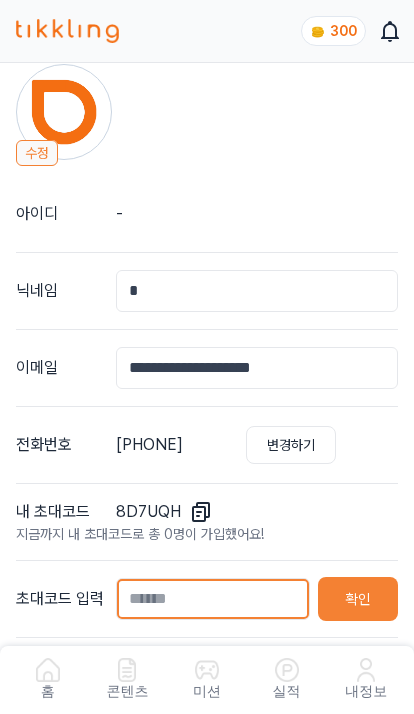 click at bounding box center [213, 599] 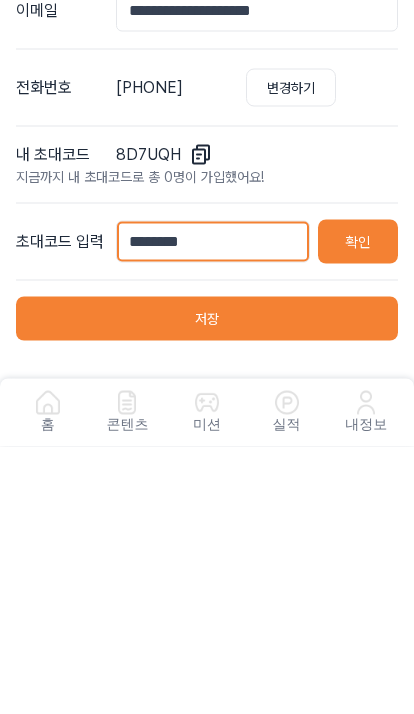 type on "********" 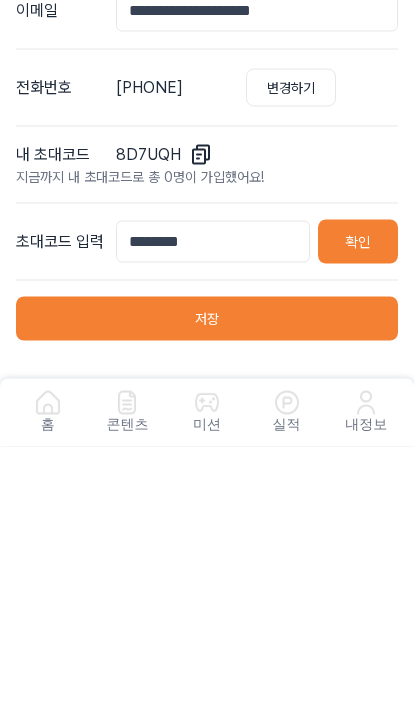 click on "확인" at bounding box center (358, 509) 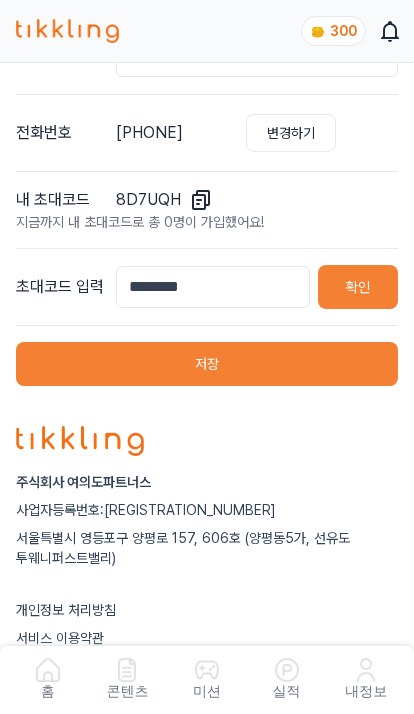 type 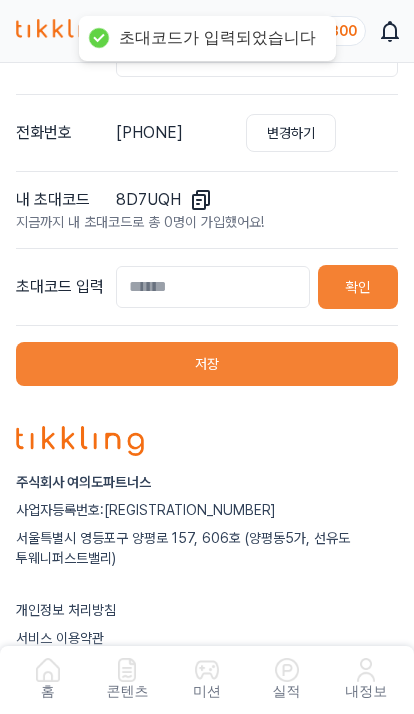 click on "저장" at bounding box center [207, 364] 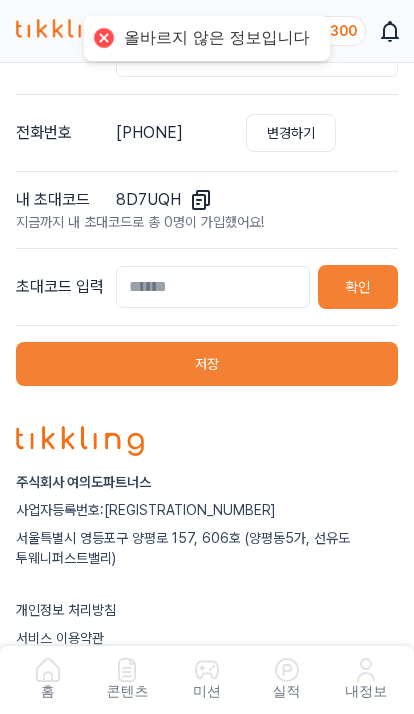 click on "저장" at bounding box center (207, 364) 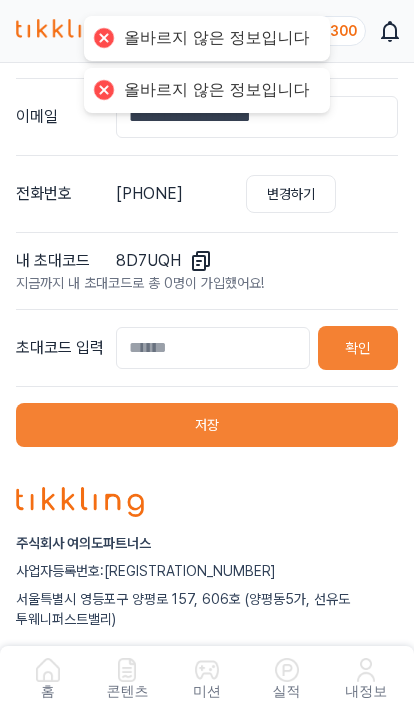 scroll, scrollTop: 329, scrollLeft: 0, axis: vertical 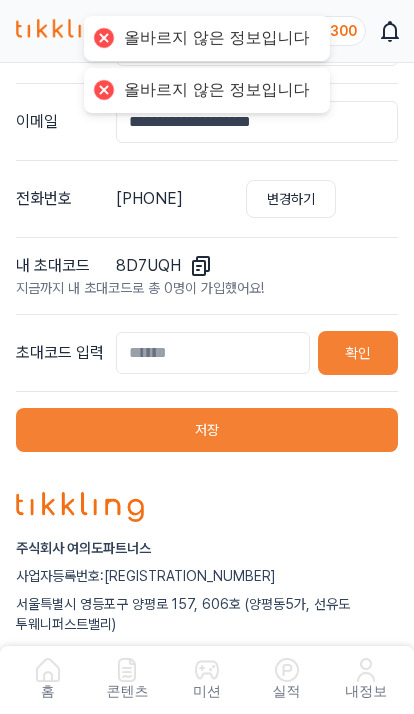 click at bounding box center (67, 31) 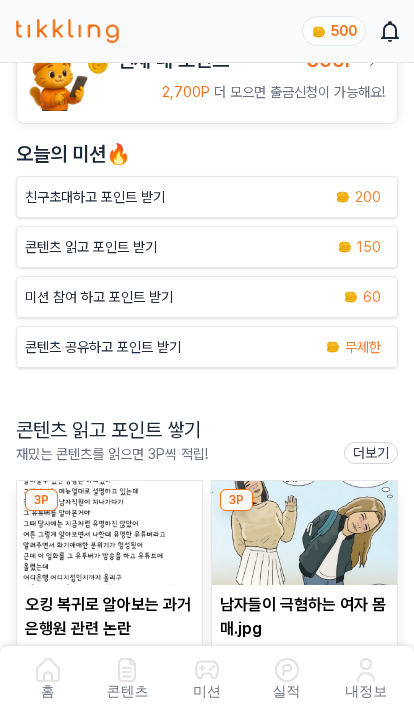 scroll, scrollTop: 0, scrollLeft: 0, axis: both 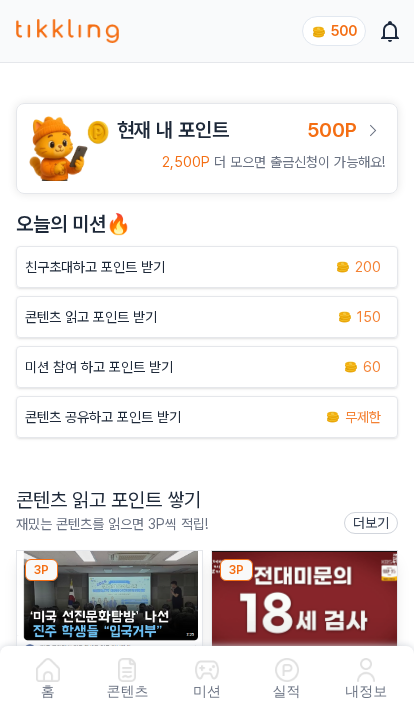 click on "콘텐츠 읽고 포인트 받기" at bounding box center (91, 317) 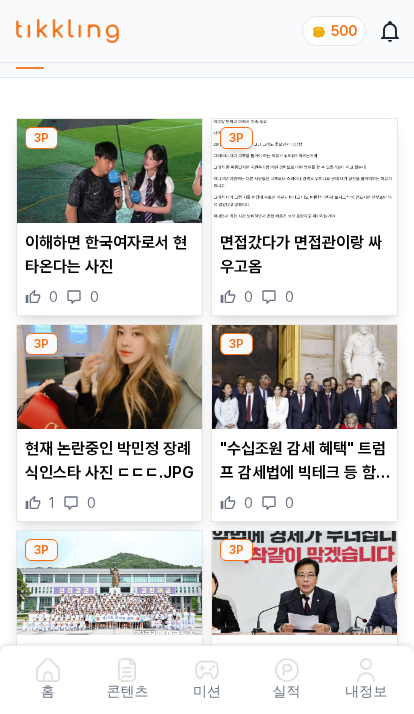 scroll, scrollTop: 31, scrollLeft: 0, axis: vertical 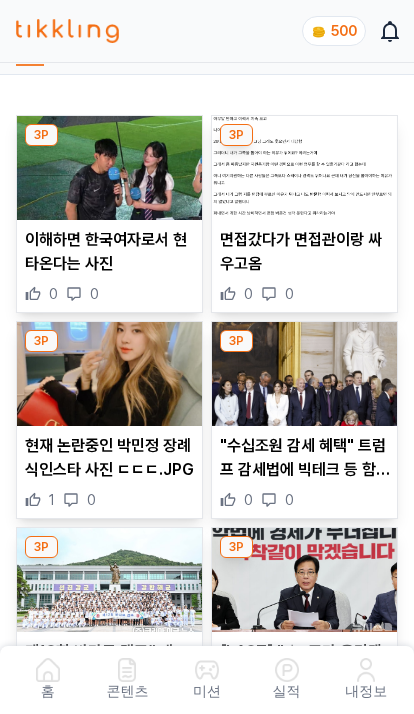 click on "이해하면 한국여자로서 현타온다는 사진" at bounding box center [109, 252] 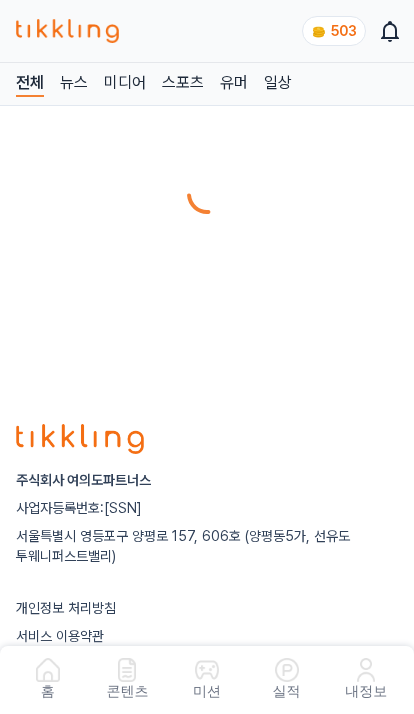 scroll, scrollTop: 31, scrollLeft: 0, axis: vertical 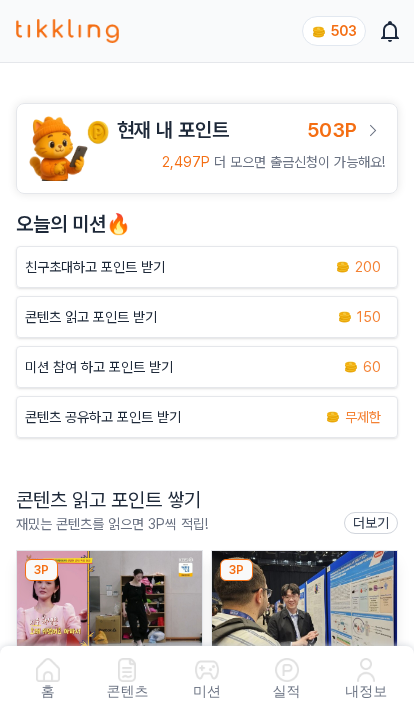 click on "무제한" at bounding box center (363, 417) 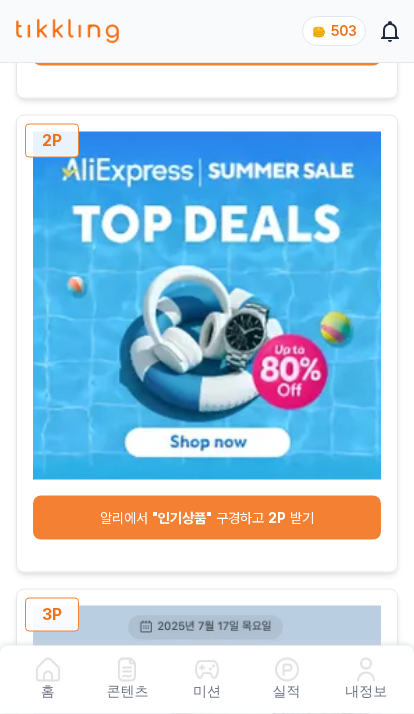 scroll, scrollTop: 691, scrollLeft: 0, axis: vertical 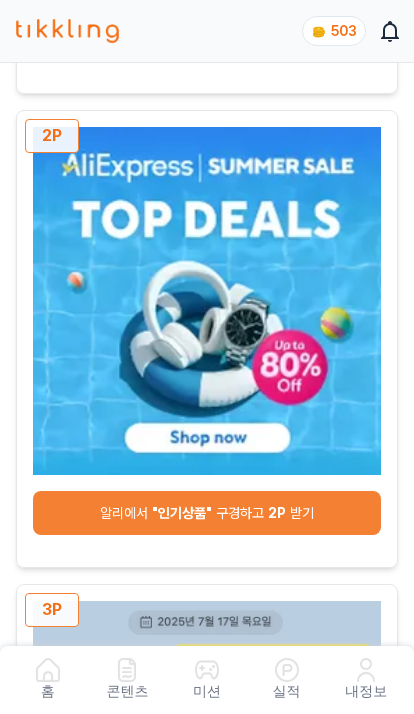 click on "알리에서 "인기상품"  구경하고  2P  받기" at bounding box center [207, 513] 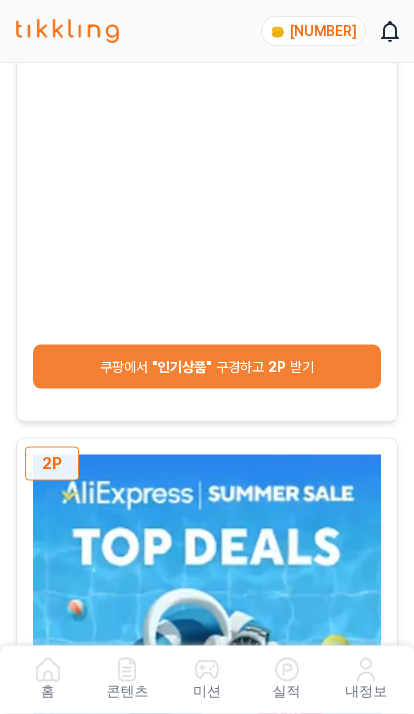 scroll, scrollTop: 367, scrollLeft: 0, axis: vertical 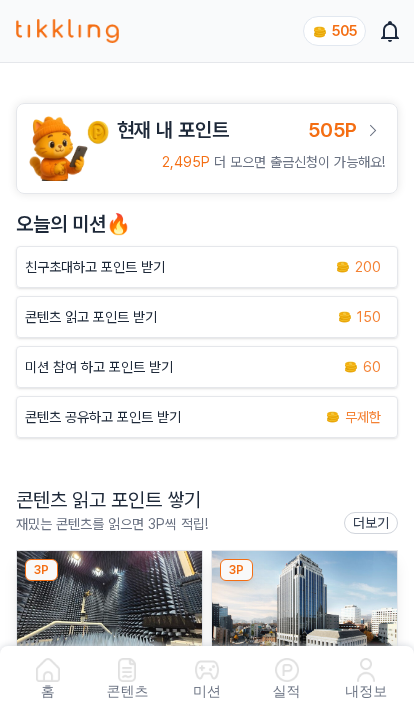 click on "미션" at bounding box center [207, 692] 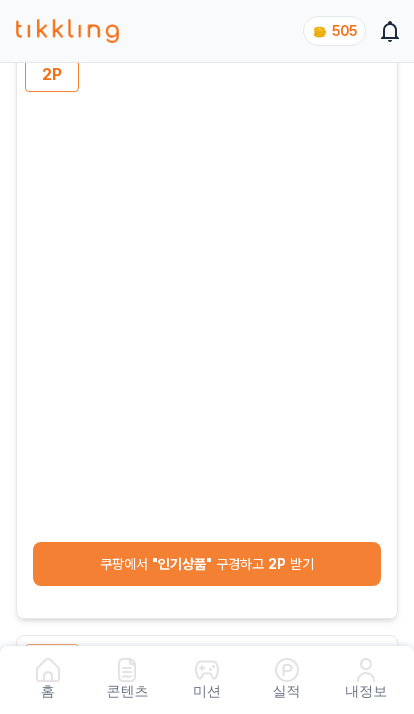scroll, scrollTop: 115, scrollLeft: 0, axis: vertical 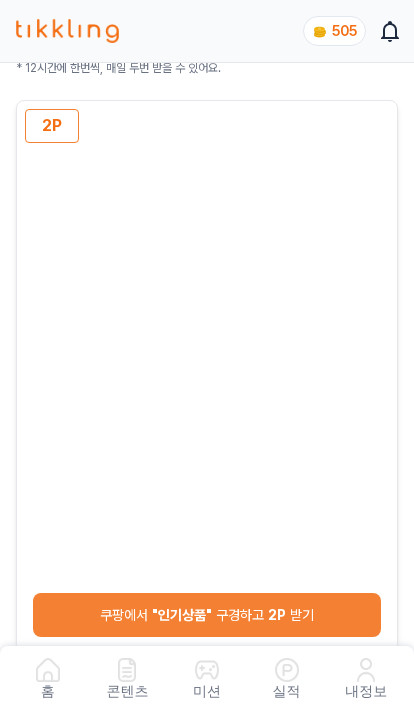 click at bounding box center [48, 670] 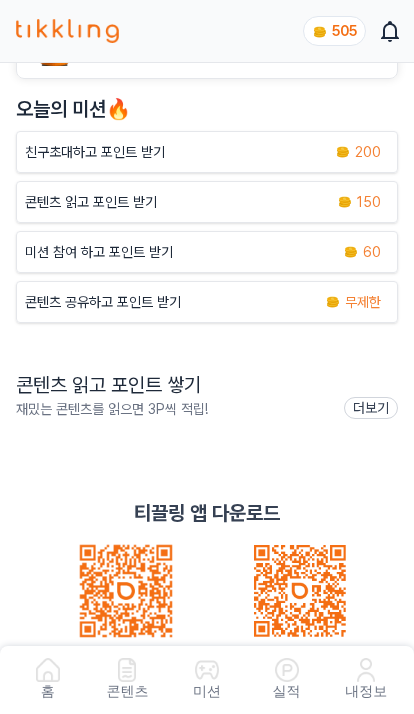 scroll, scrollTop: 0, scrollLeft: 0, axis: both 